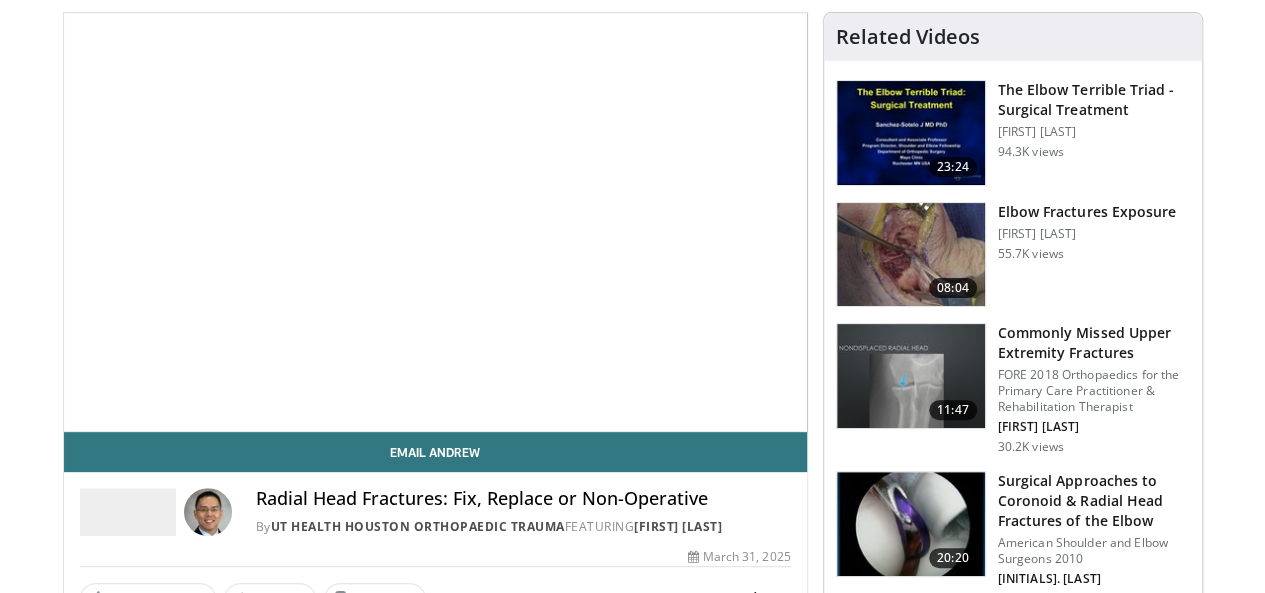scroll, scrollTop: 60, scrollLeft: 0, axis: vertical 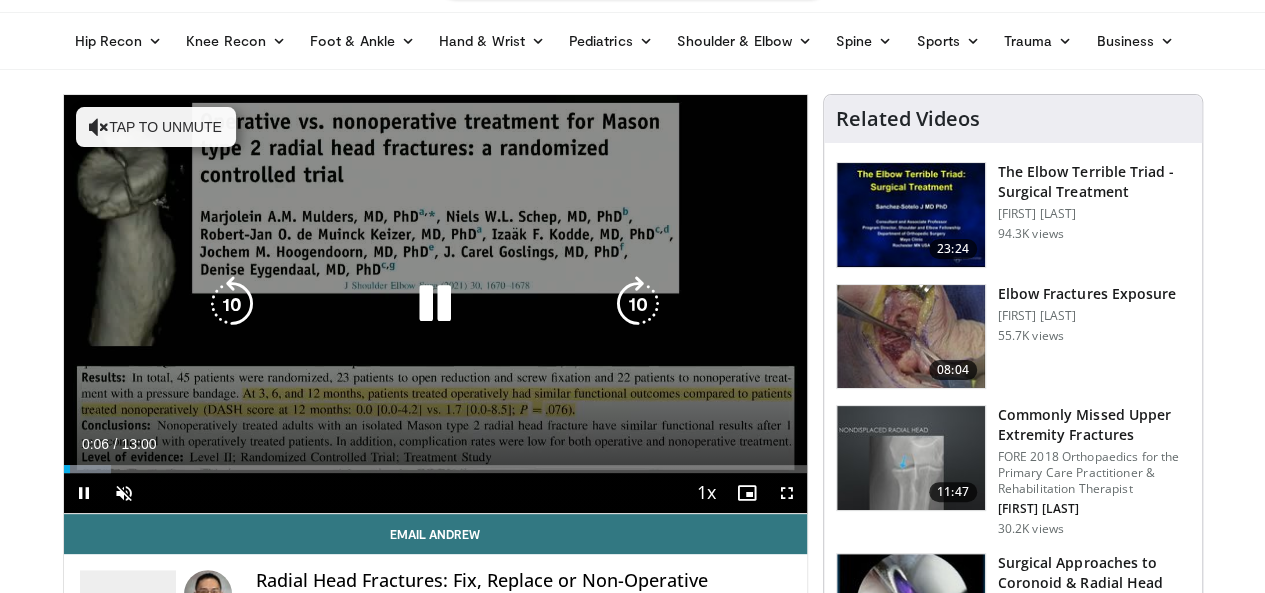 click at bounding box center (638, 304) 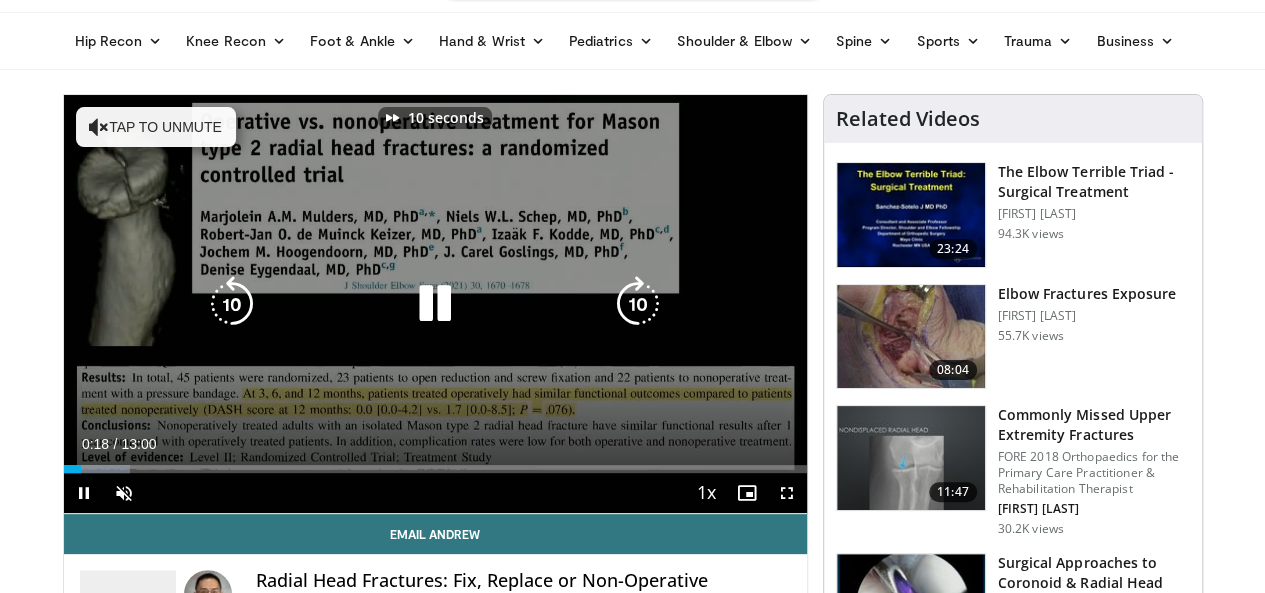 click on "Tap to unmute" at bounding box center (156, 127) 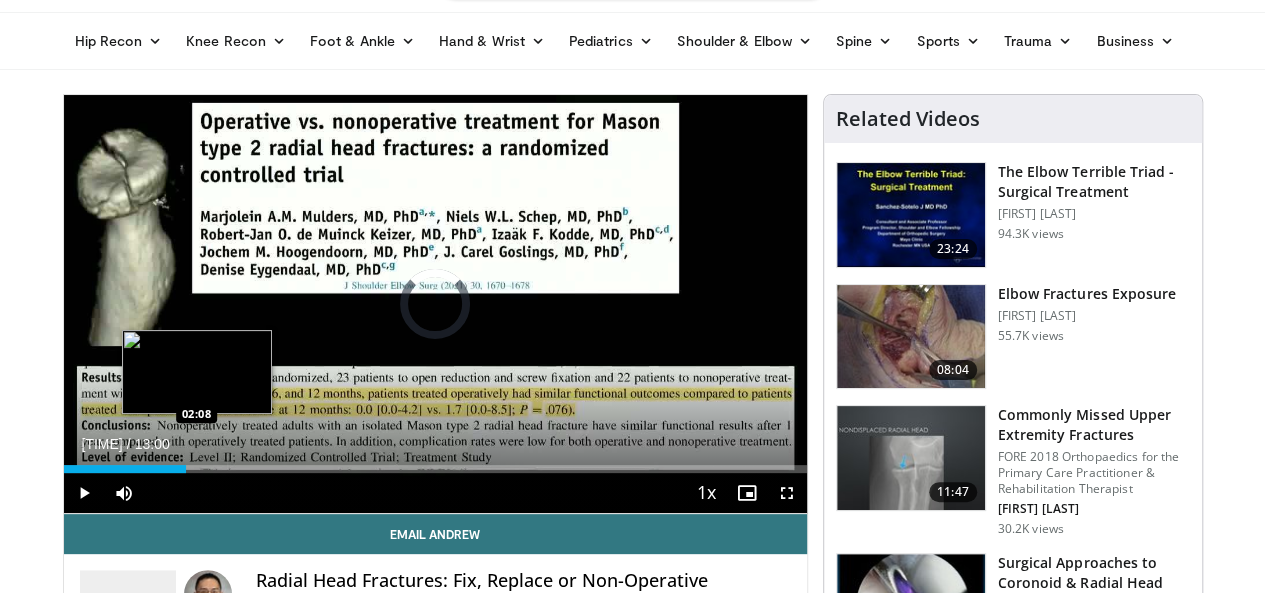 click on "Loaded :  0.00% 00:21 02:08" at bounding box center (435, 469) 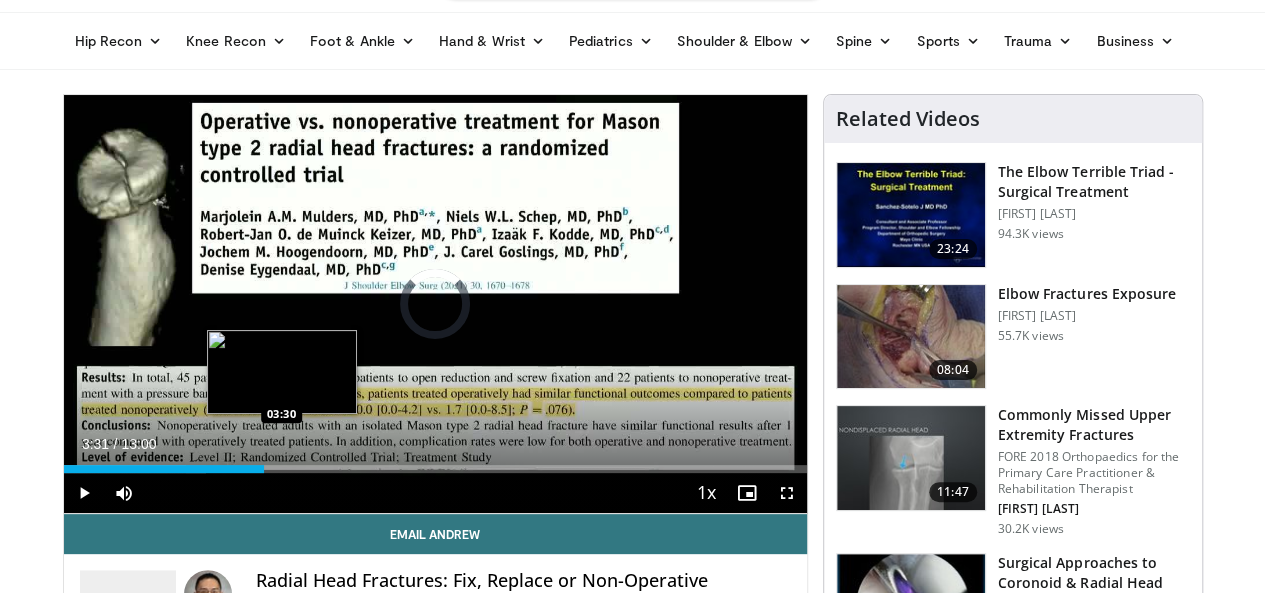 click on "Loaded :  19.23% 03:31 03:30" at bounding box center [435, 469] 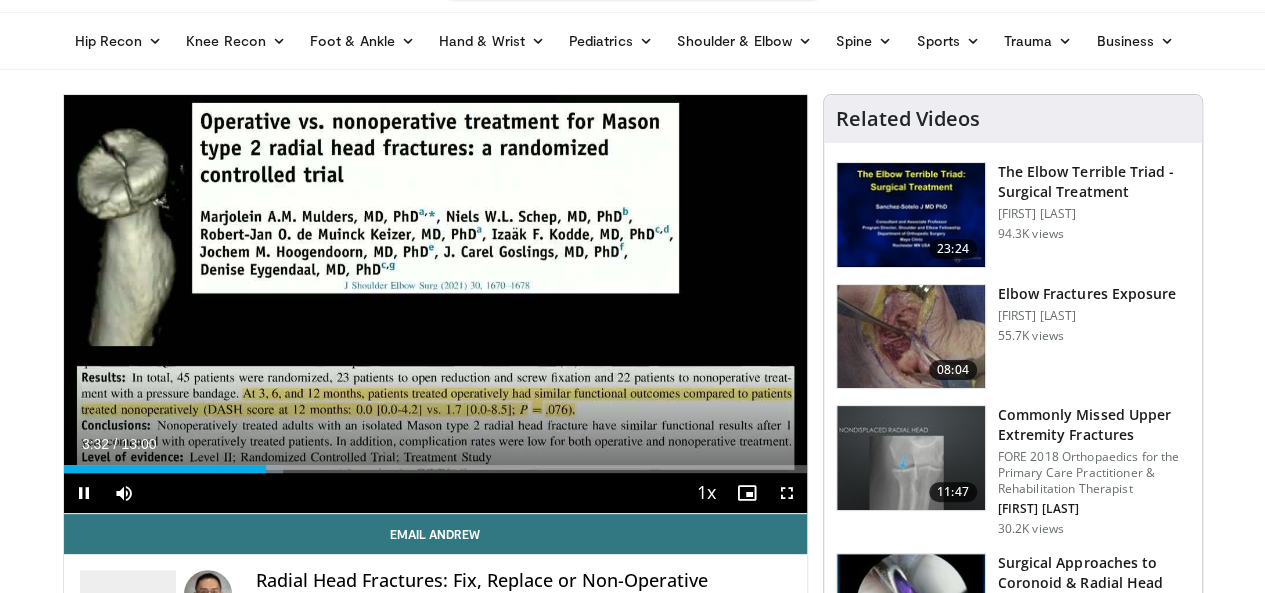 click on "Current Time  [TIME] / Duration  [DURATION] Pause Skip Backward Skip Forward Mute Loaded :  [PERCENTAGE] [TIME] [TIME] Stream Type  LIVE Seek to live, currently behind live LIVE   1x Playback Rate 0.5x 0.75x 1x , selected 1.25x 1.5x 1.75x 2x Chapters Chapters Descriptions descriptions off , selected Captions captions settings , opens captions settings dialog captions off , selected Audio Track en (Main) , selected Fullscreen Enable picture-in-picture mode" at bounding box center (435, 493) 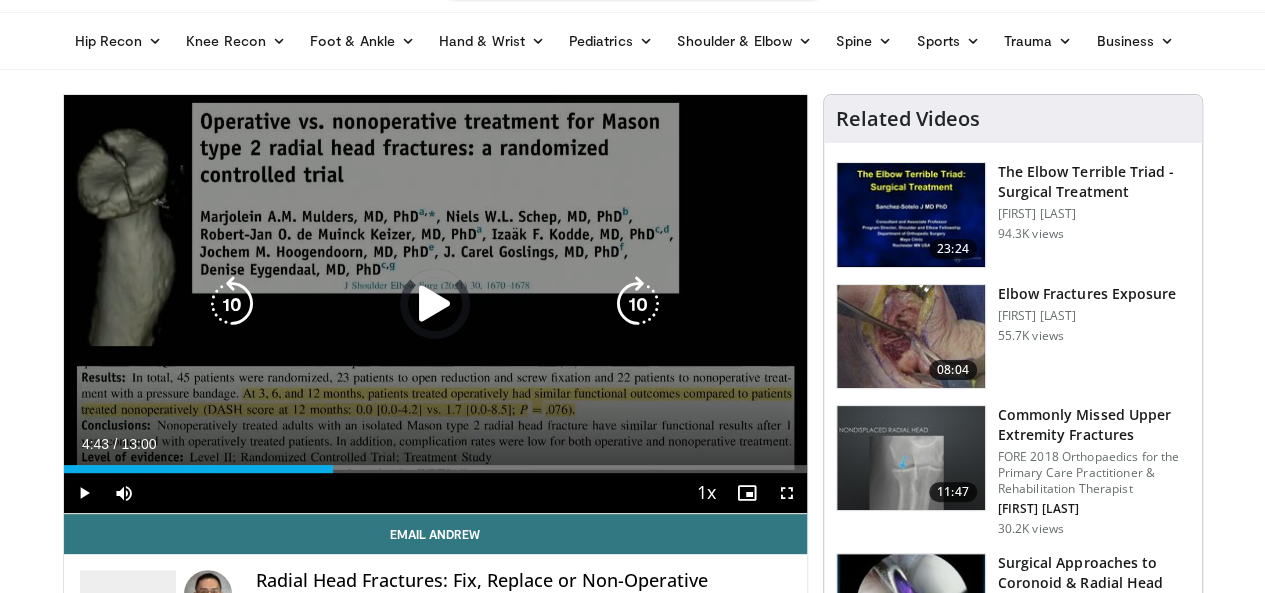 click on "Loaded :  [PERCENTAGE] [TIME] [TIME]" at bounding box center (435, 463) 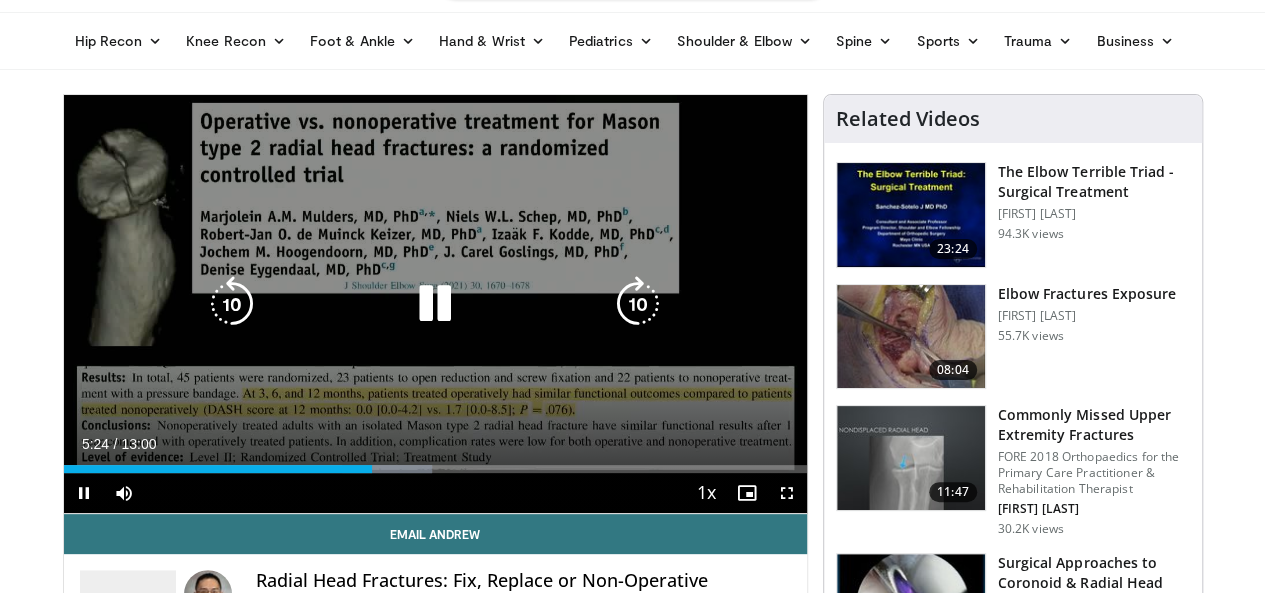 click at bounding box center (638, 304) 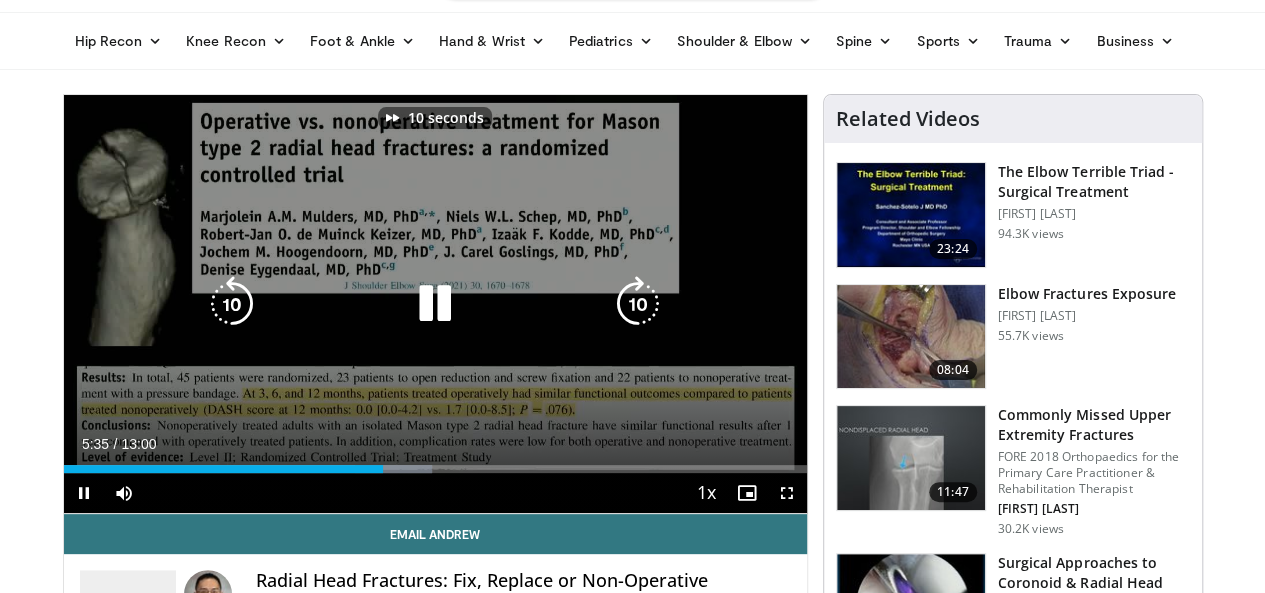 click at bounding box center (638, 304) 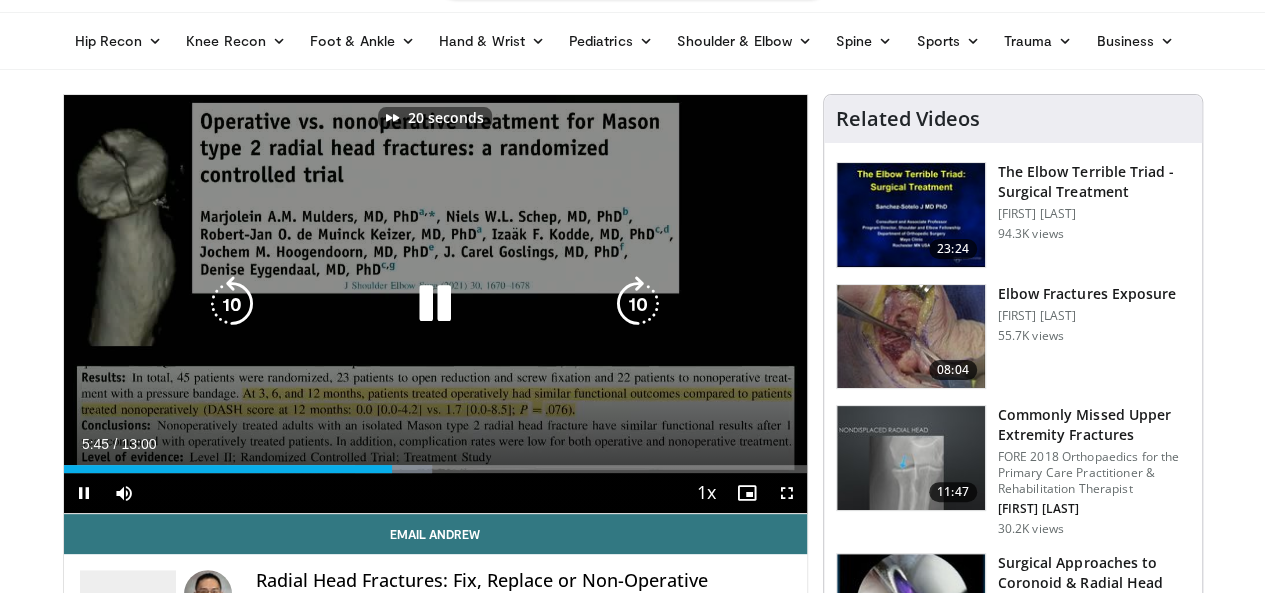 click at bounding box center [638, 304] 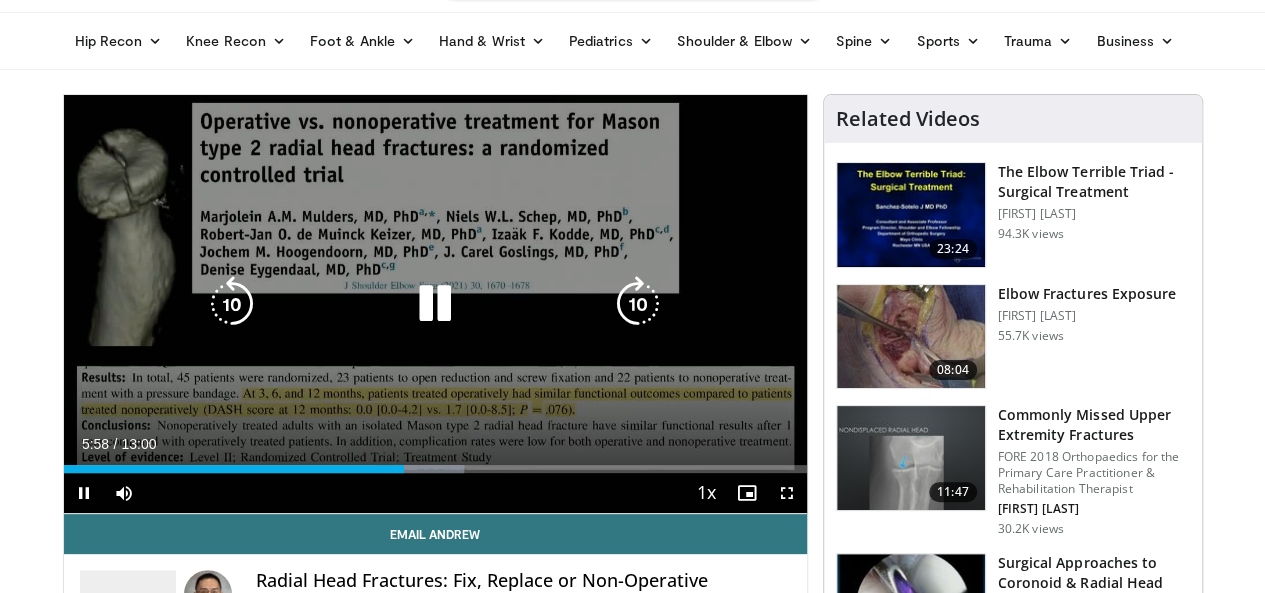 click at bounding box center [638, 304] 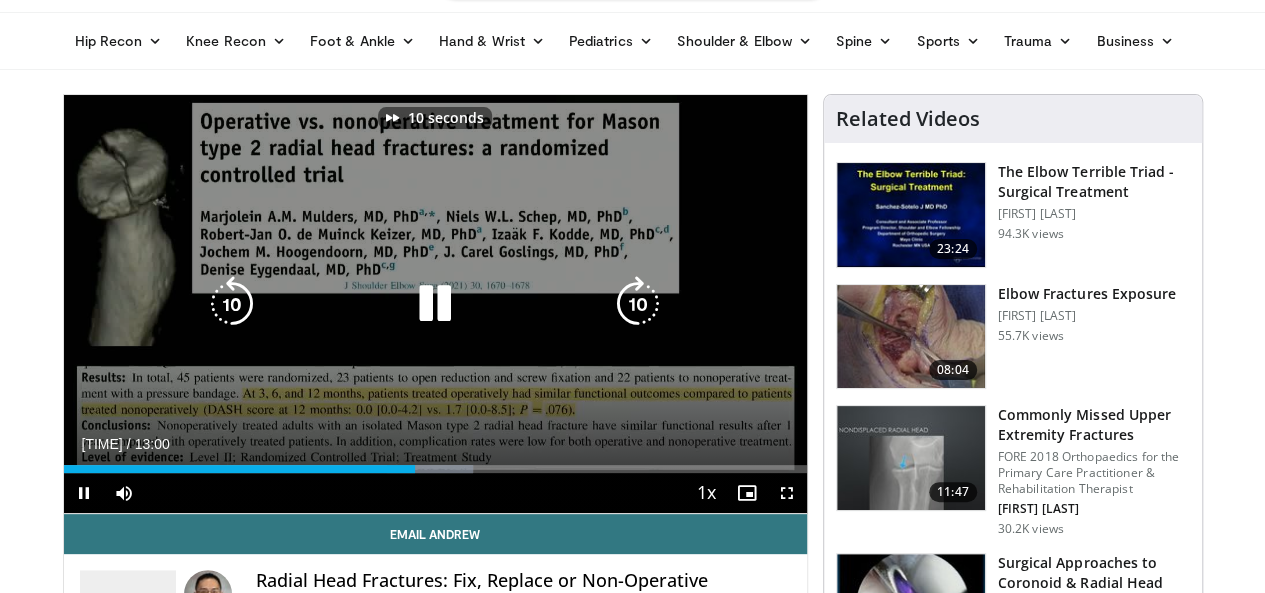 click at bounding box center [638, 304] 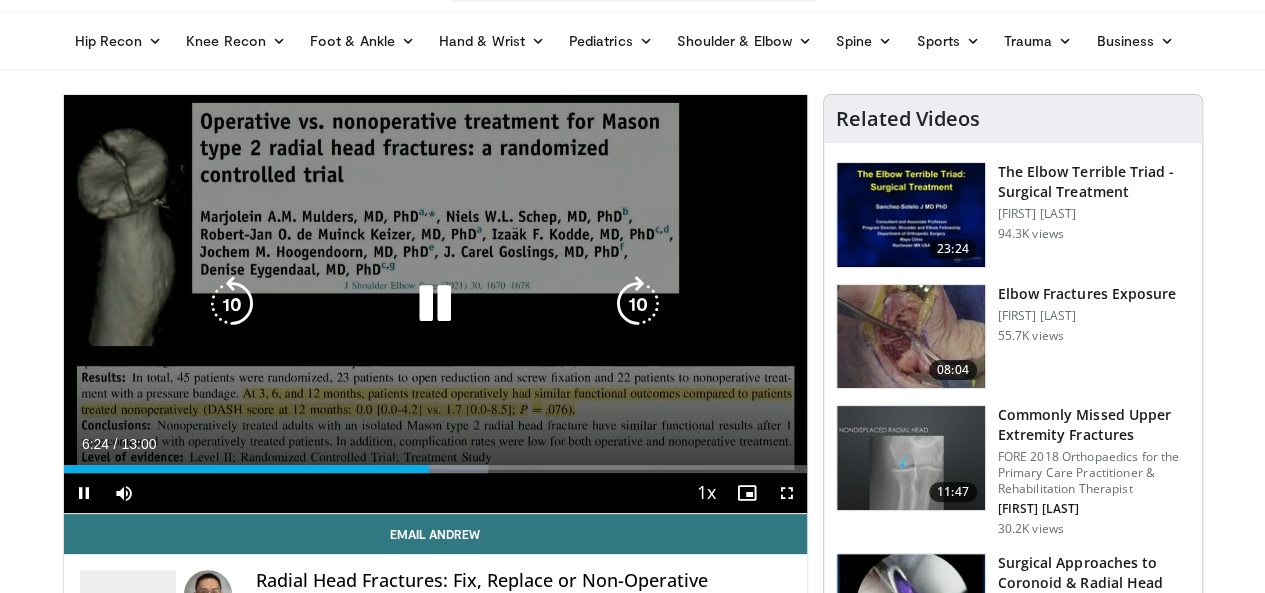 click at bounding box center [435, 304] 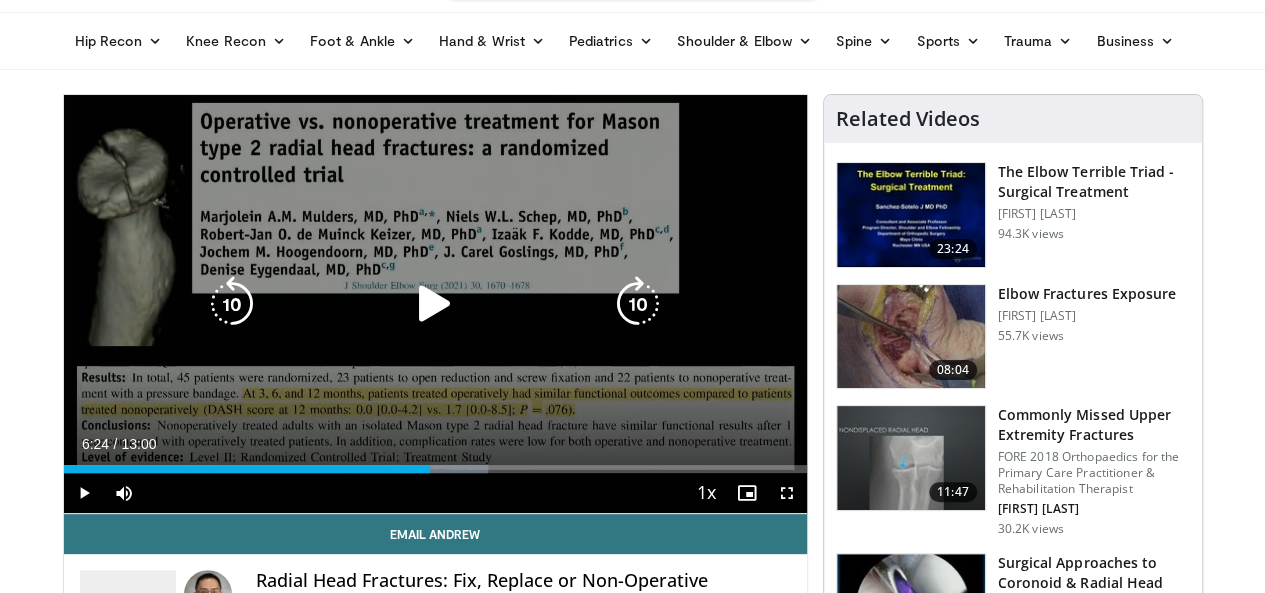 click at bounding box center (232, 304) 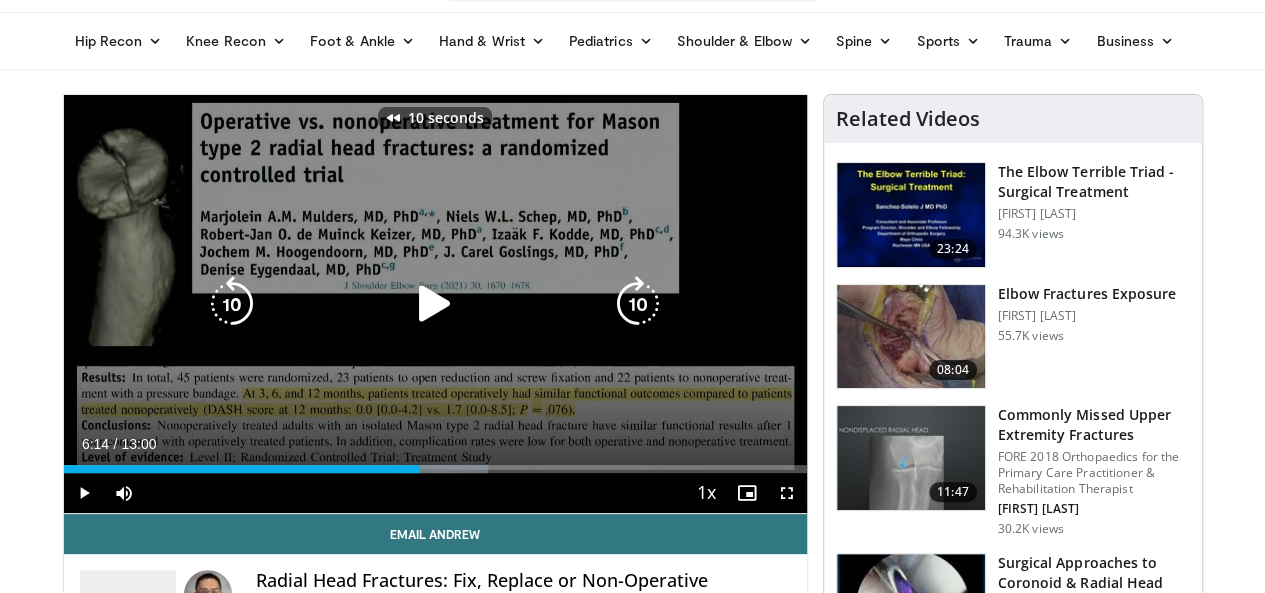 click at bounding box center (232, 304) 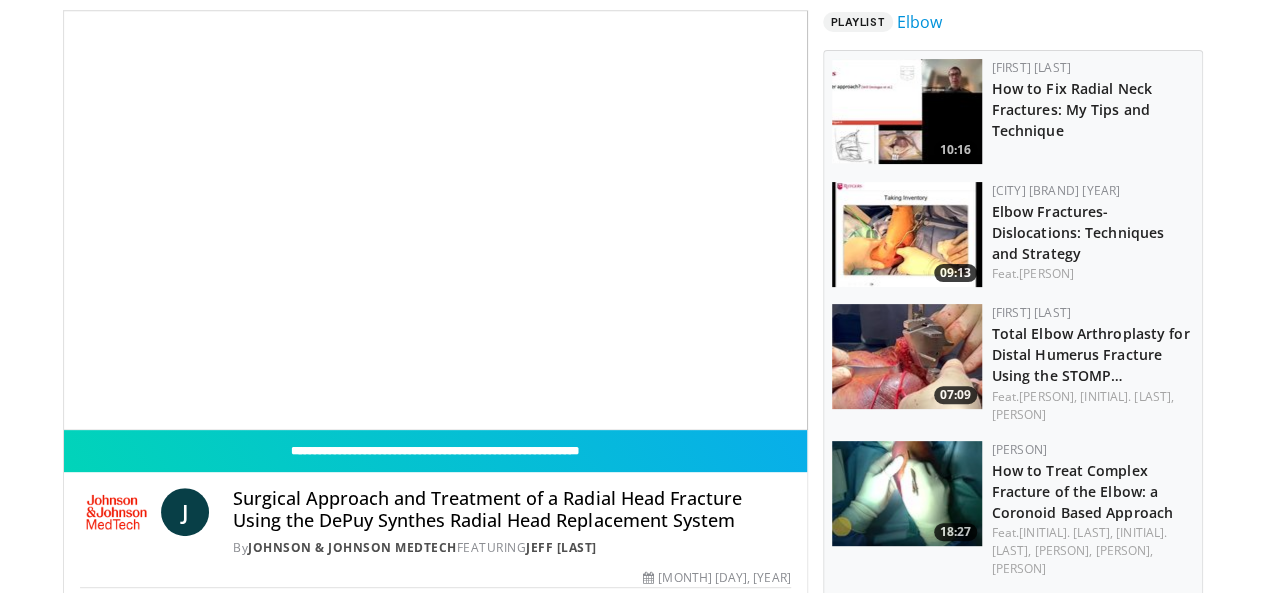 scroll, scrollTop: 153, scrollLeft: 0, axis: vertical 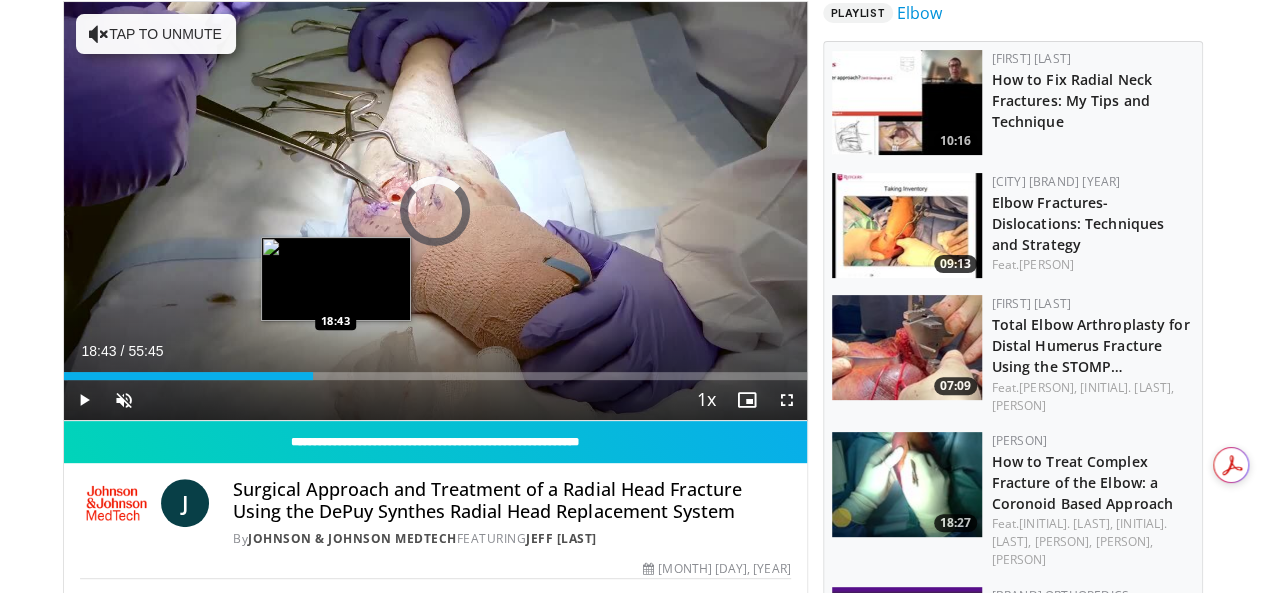 click on "Loaded :  0.60% 18:43 18:43" at bounding box center [435, 370] 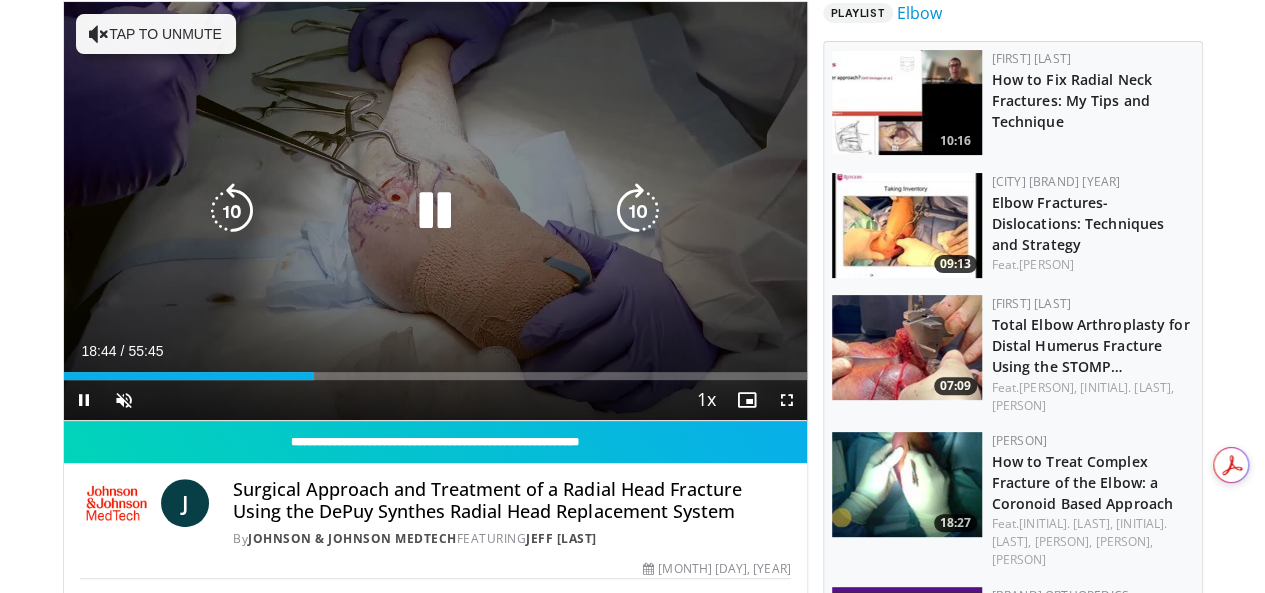 click on "Tap to unmute" at bounding box center (156, 34) 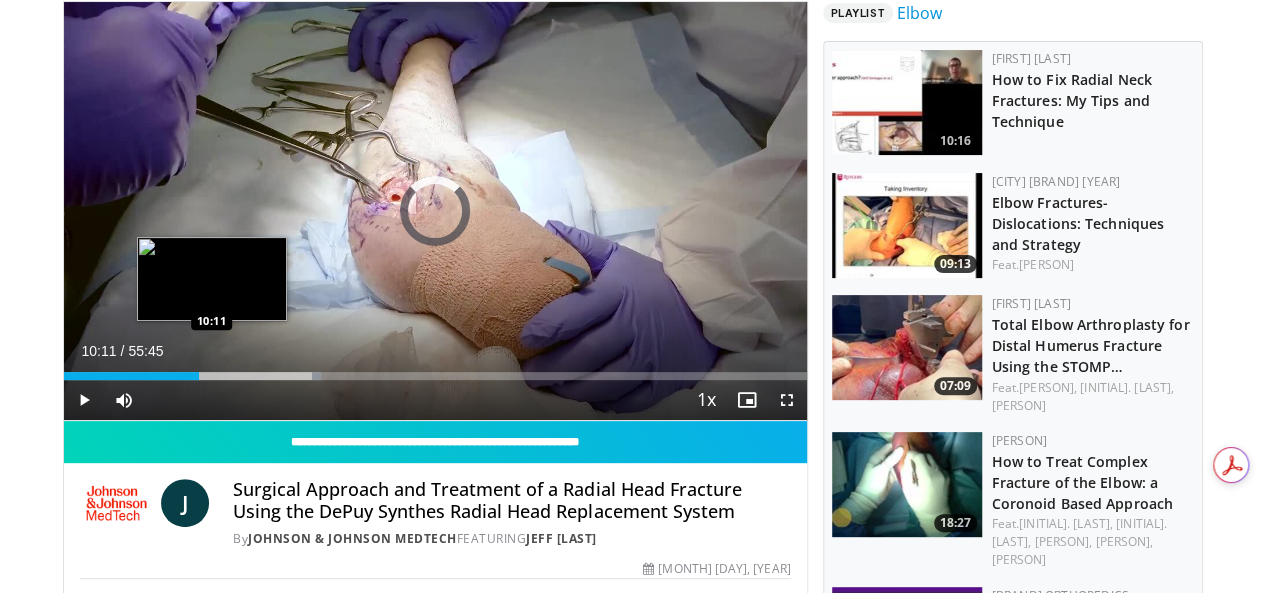 click on "10:11" at bounding box center [132, 376] 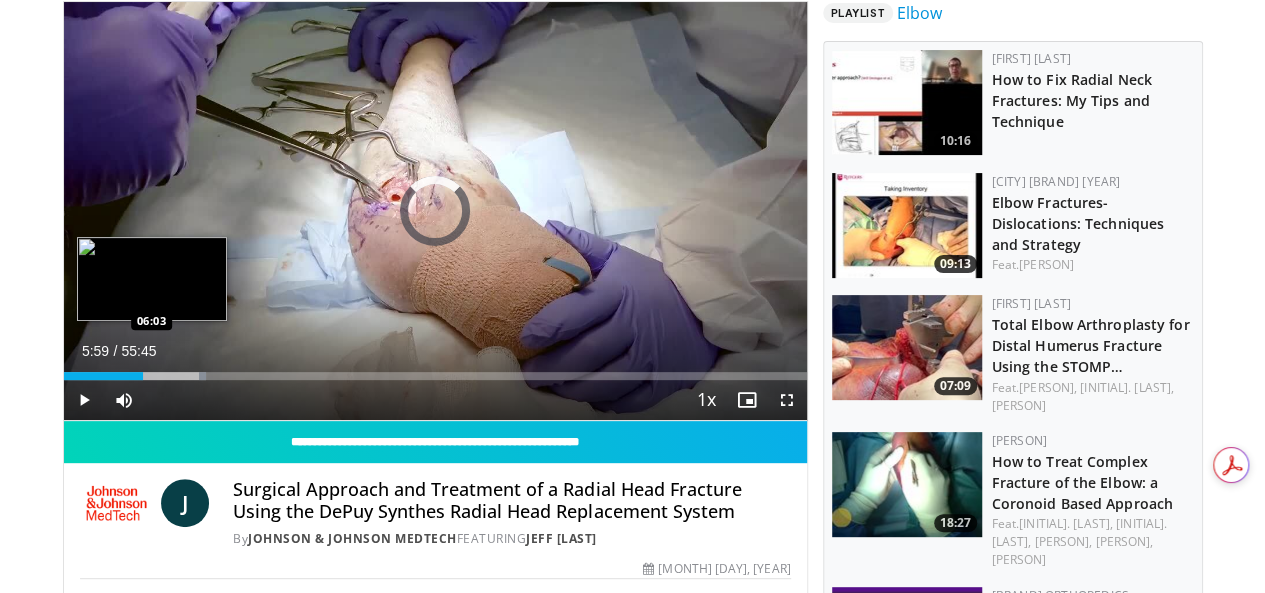 click on "Loaded :  19.13% 10:14 06:03" at bounding box center (435, 370) 